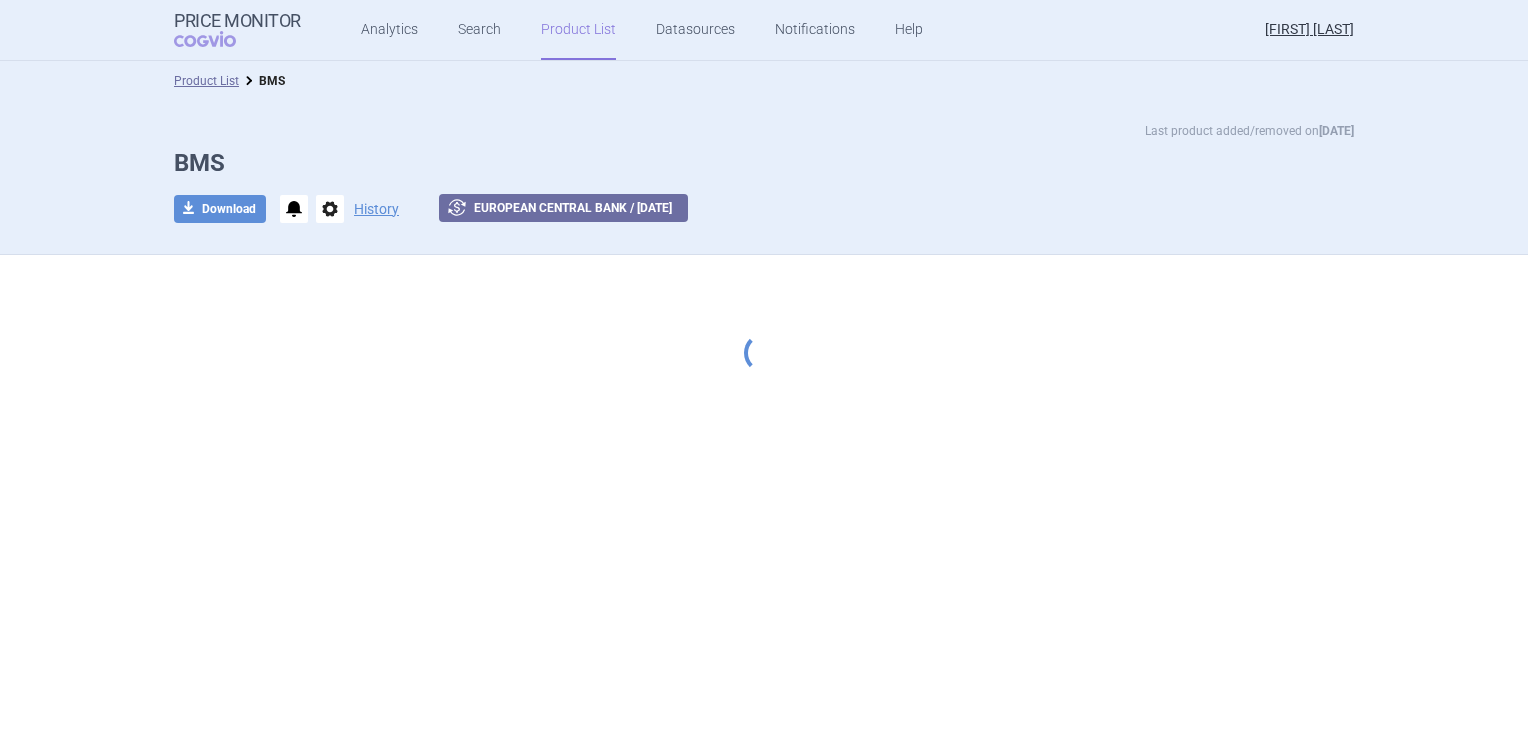 scroll, scrollTop: 0, scrollLeft: 0, axis: both 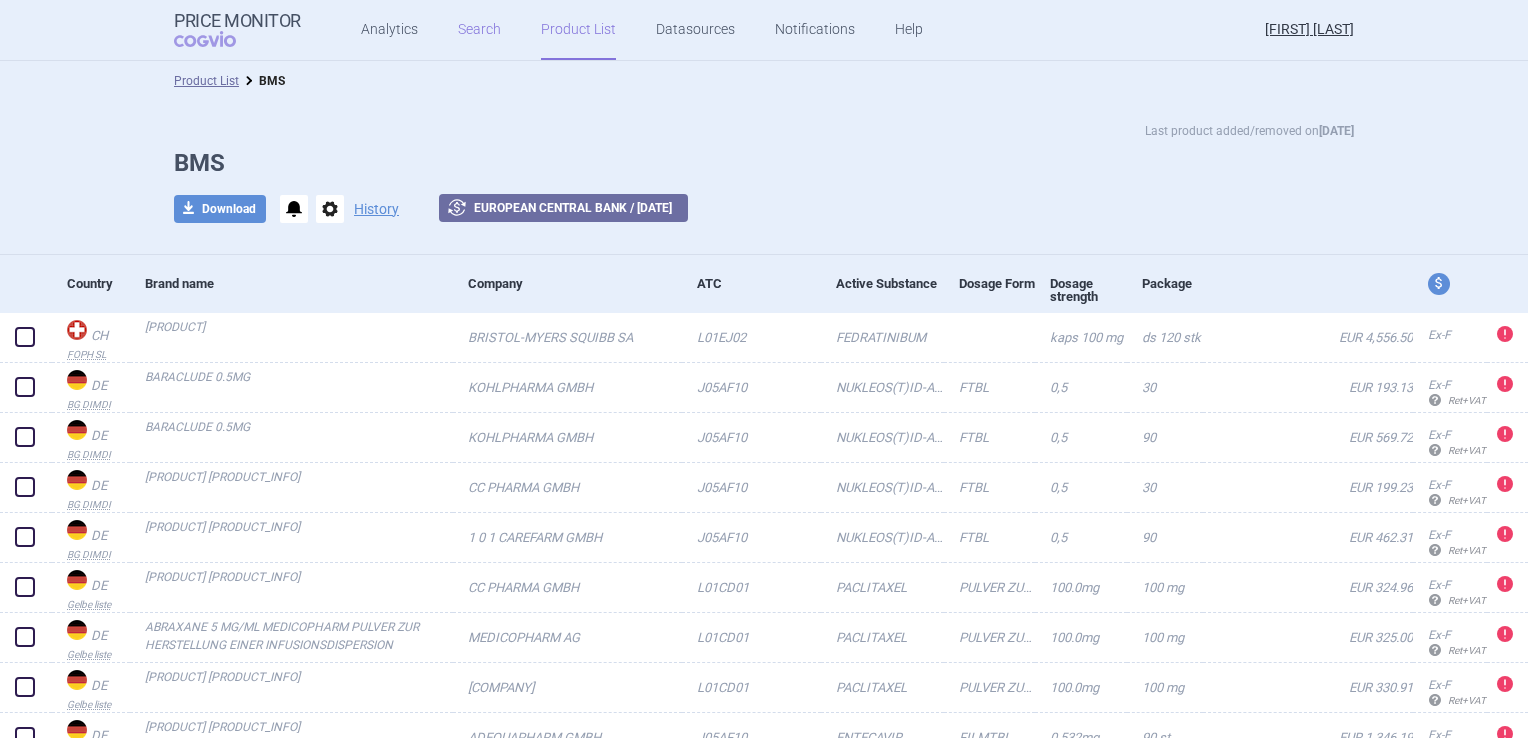 click on "Search" at bounding box center (479, 30) 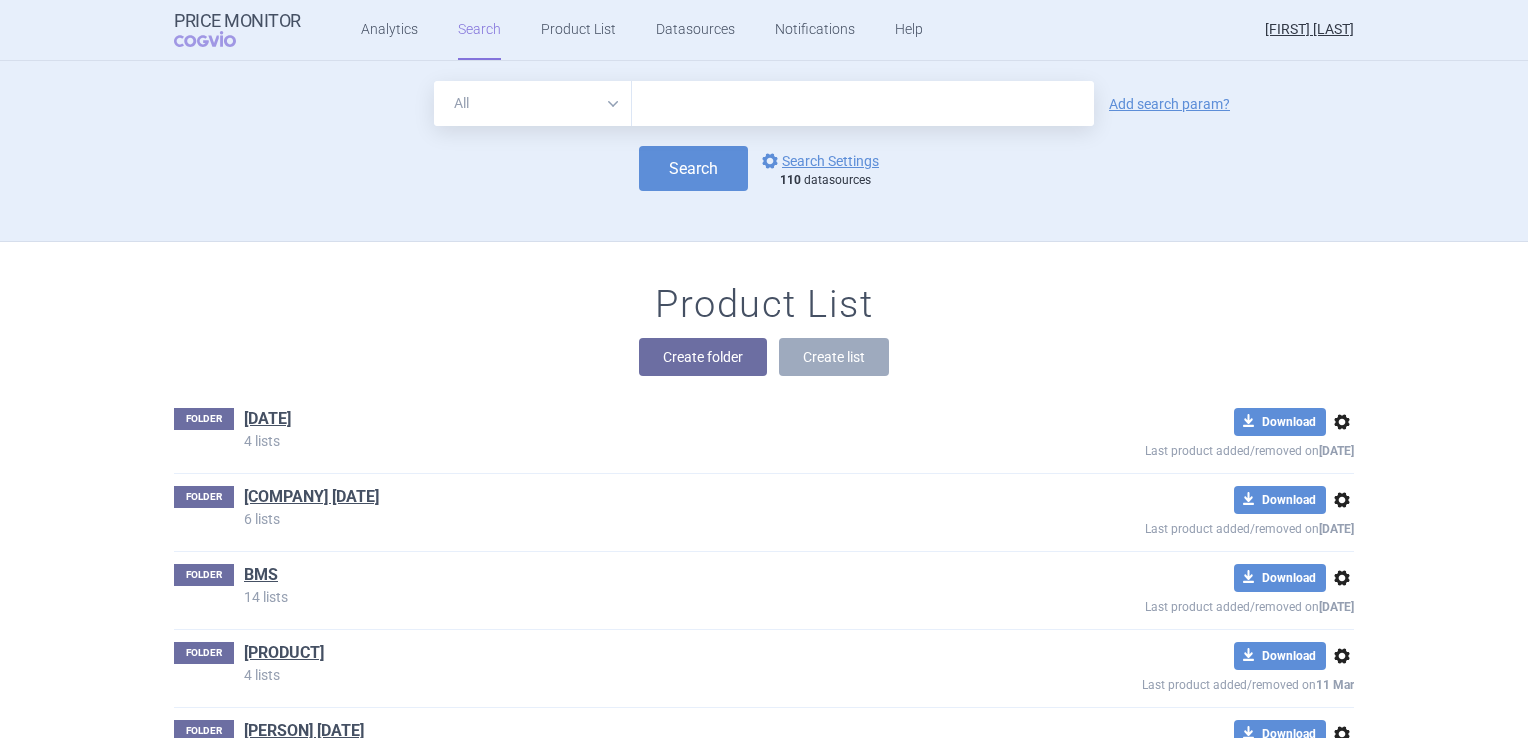 click at bounding box center [863, 103] 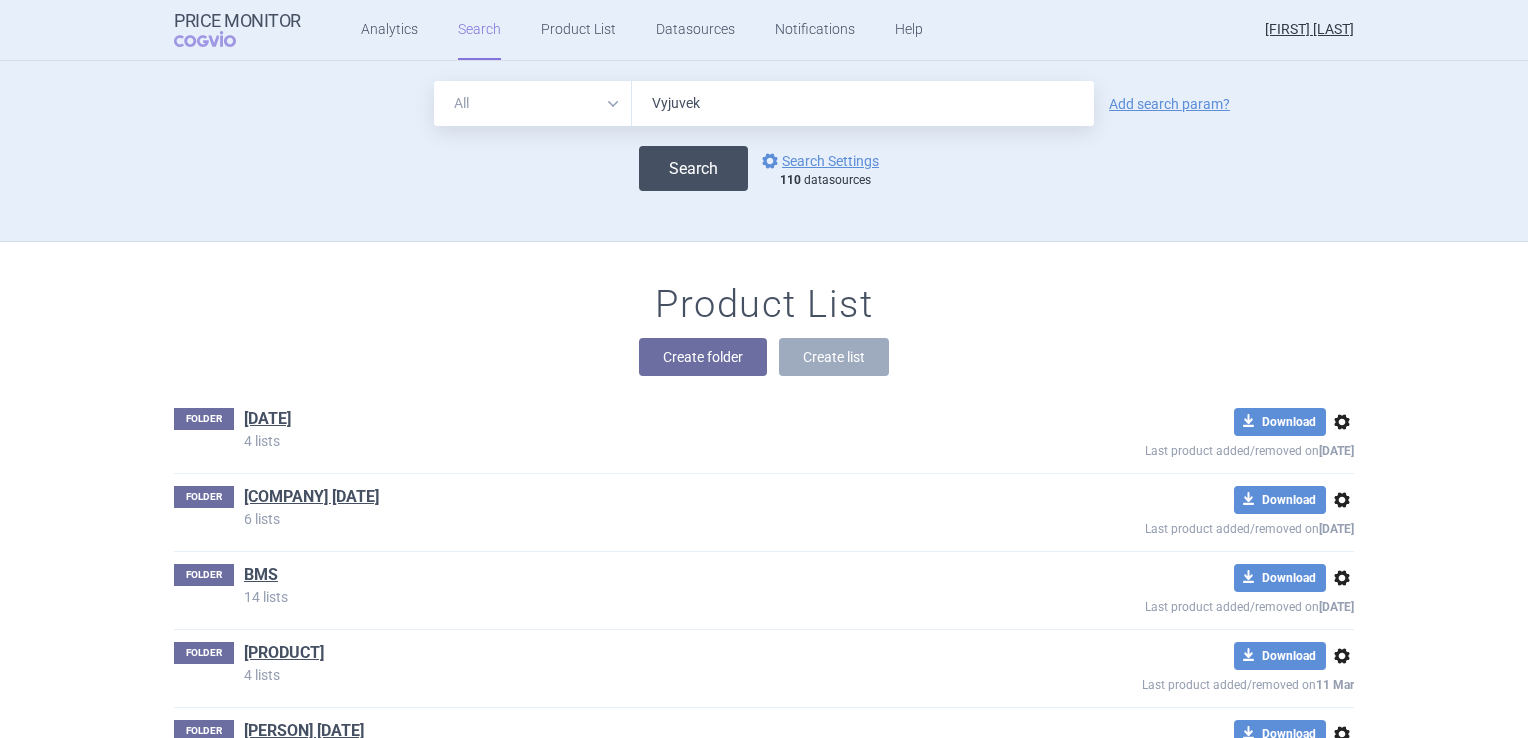 type on "Vyjuvek" 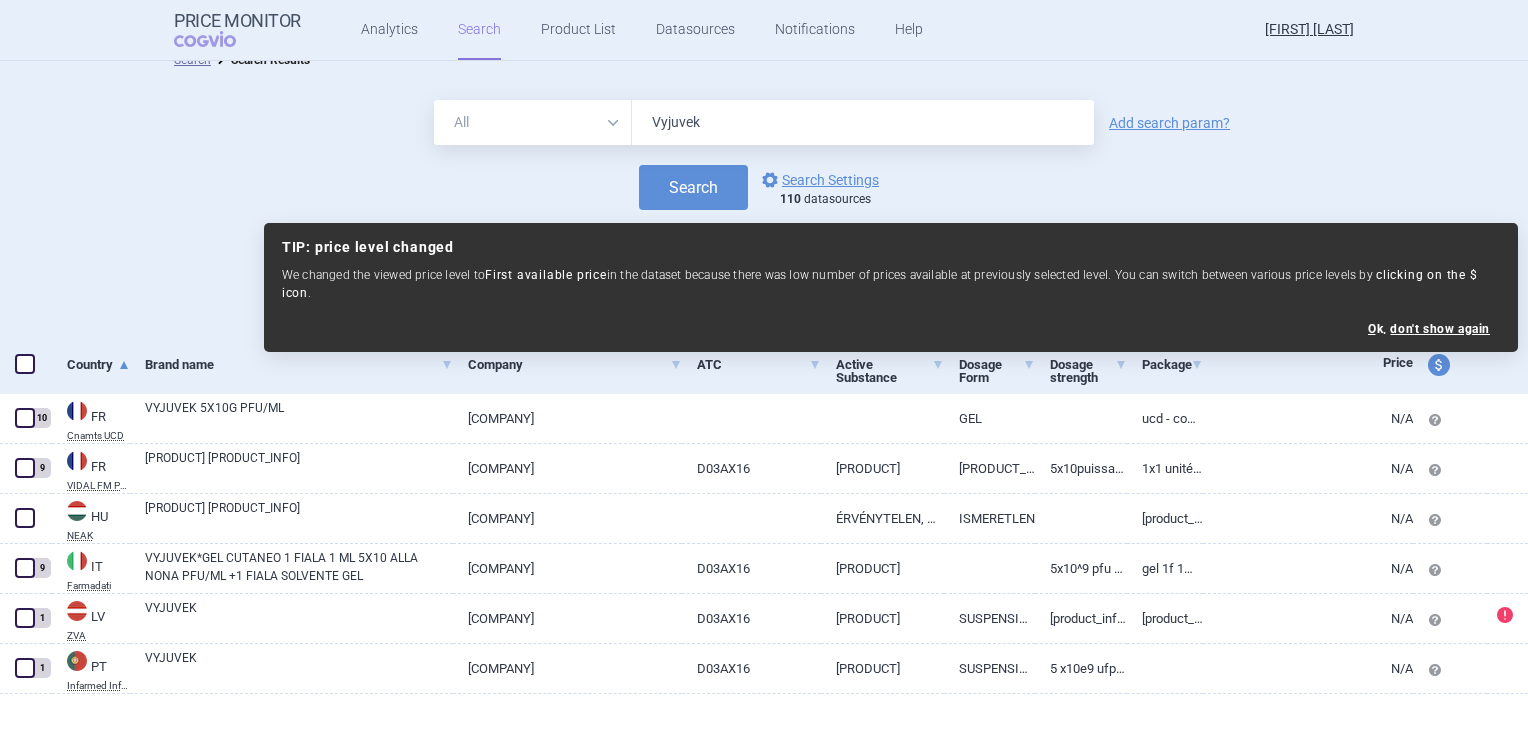scroll, scrollTop: 42, scrollLeft: 0, axis: vertical 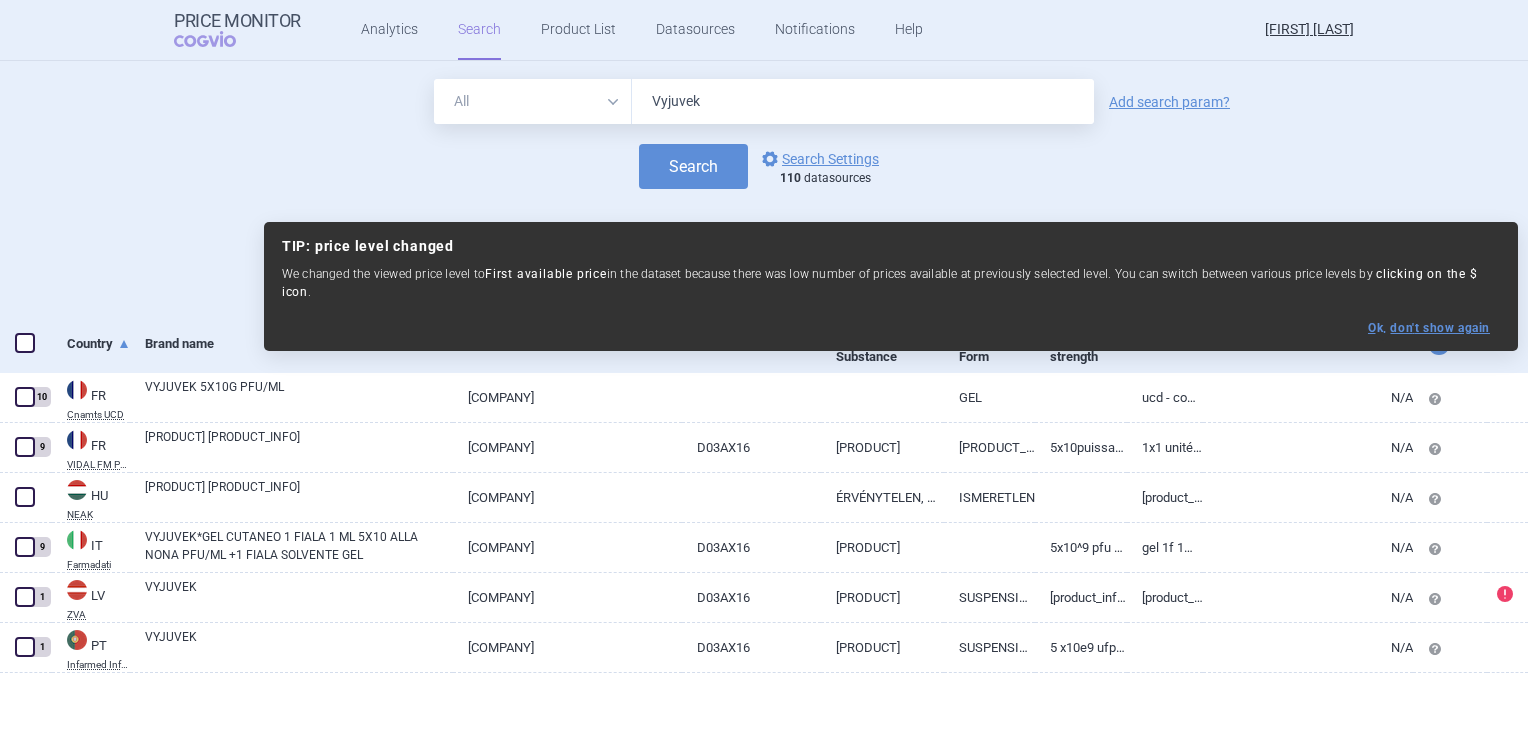 click on "Ok, don ' t show again" at bounding box center [1429, 328] 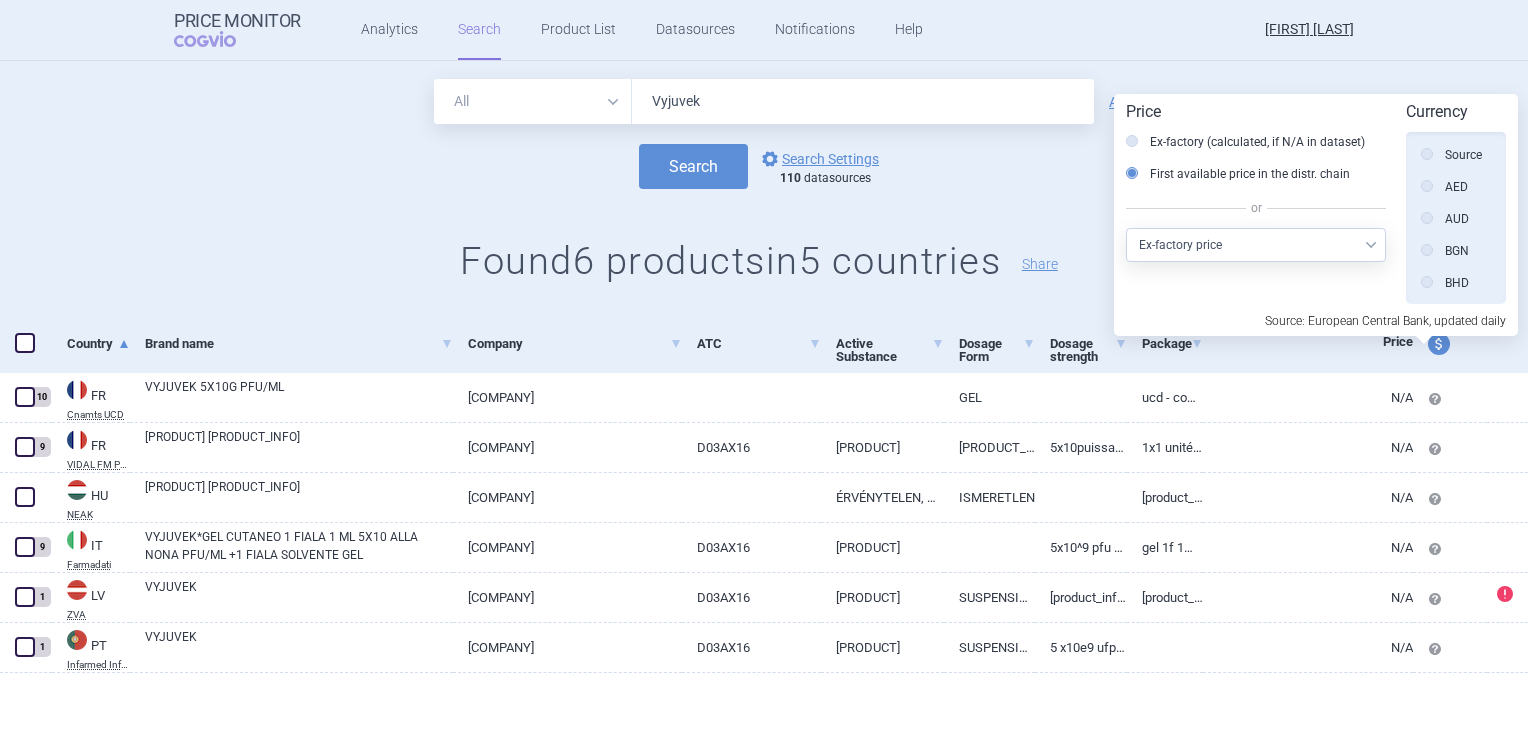 scroll, scrollTop: 451, scrollLeft: 0, axis: vertical 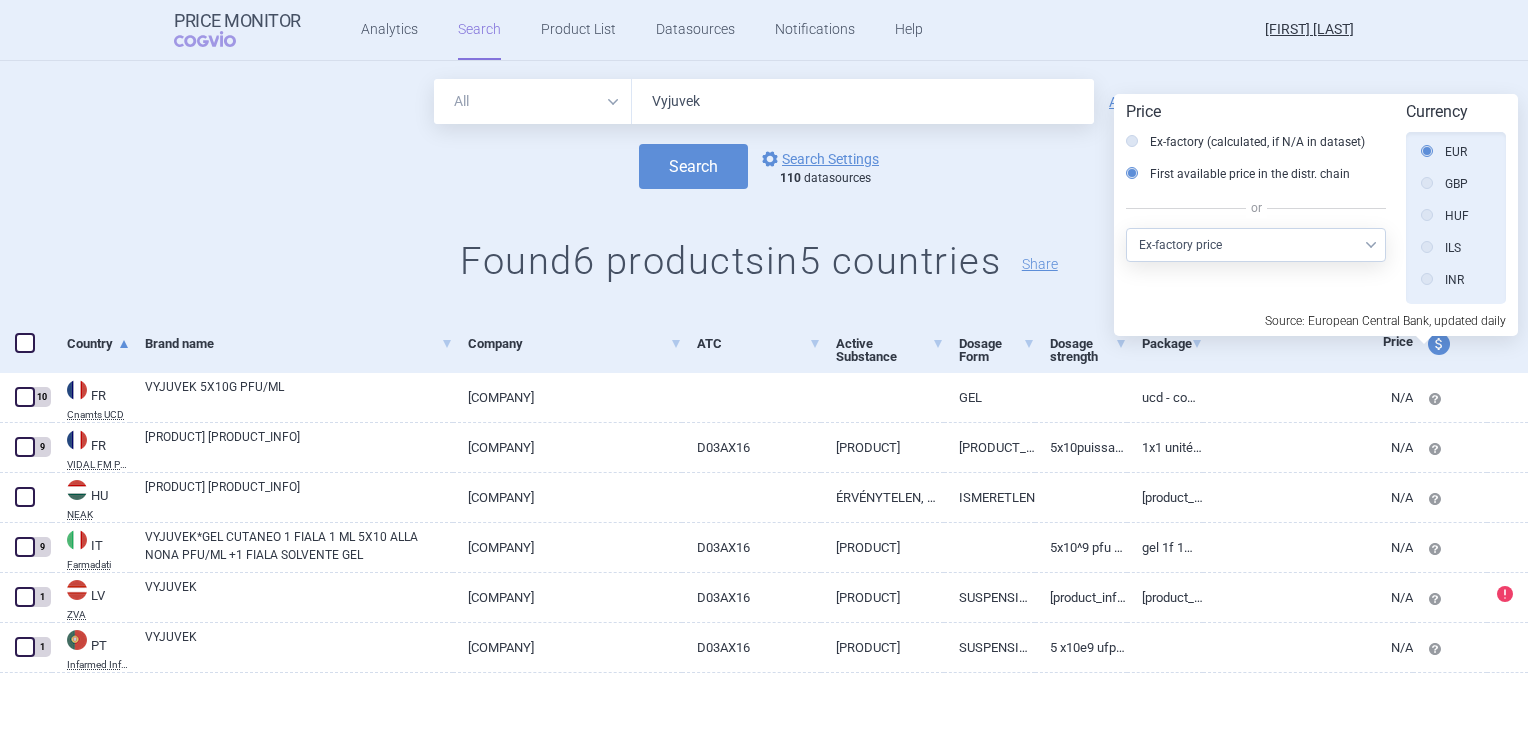click on "All Brand Name ATC Company Active Substance Country Newer than [PRODUCT] Add search param? Search options Search Settings [NUMBER] datasources Found [NUMBER] products in [NUMBER] countries Share" at bounding box center (764, 187) 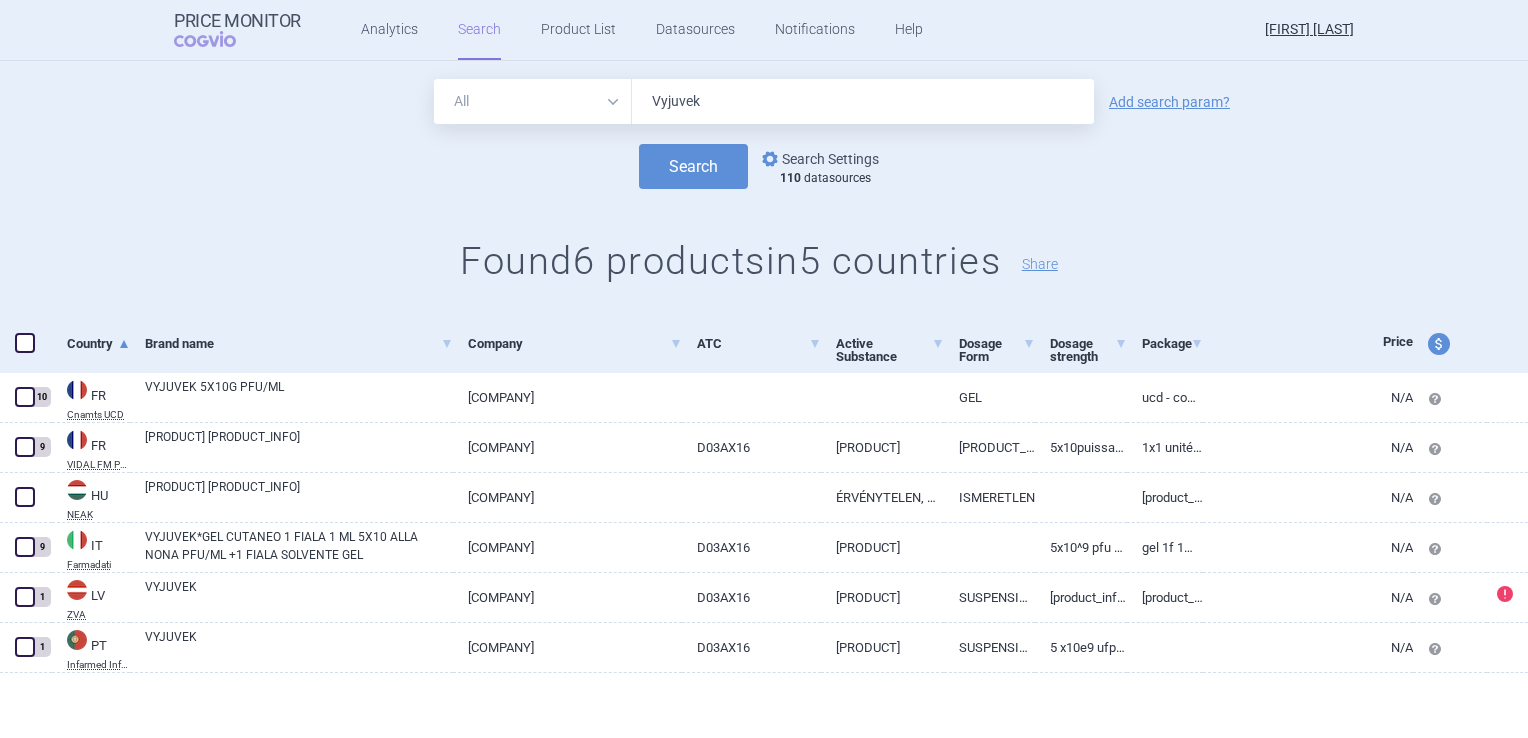 click on "options Search Settings" at bounding box center (818, 159) 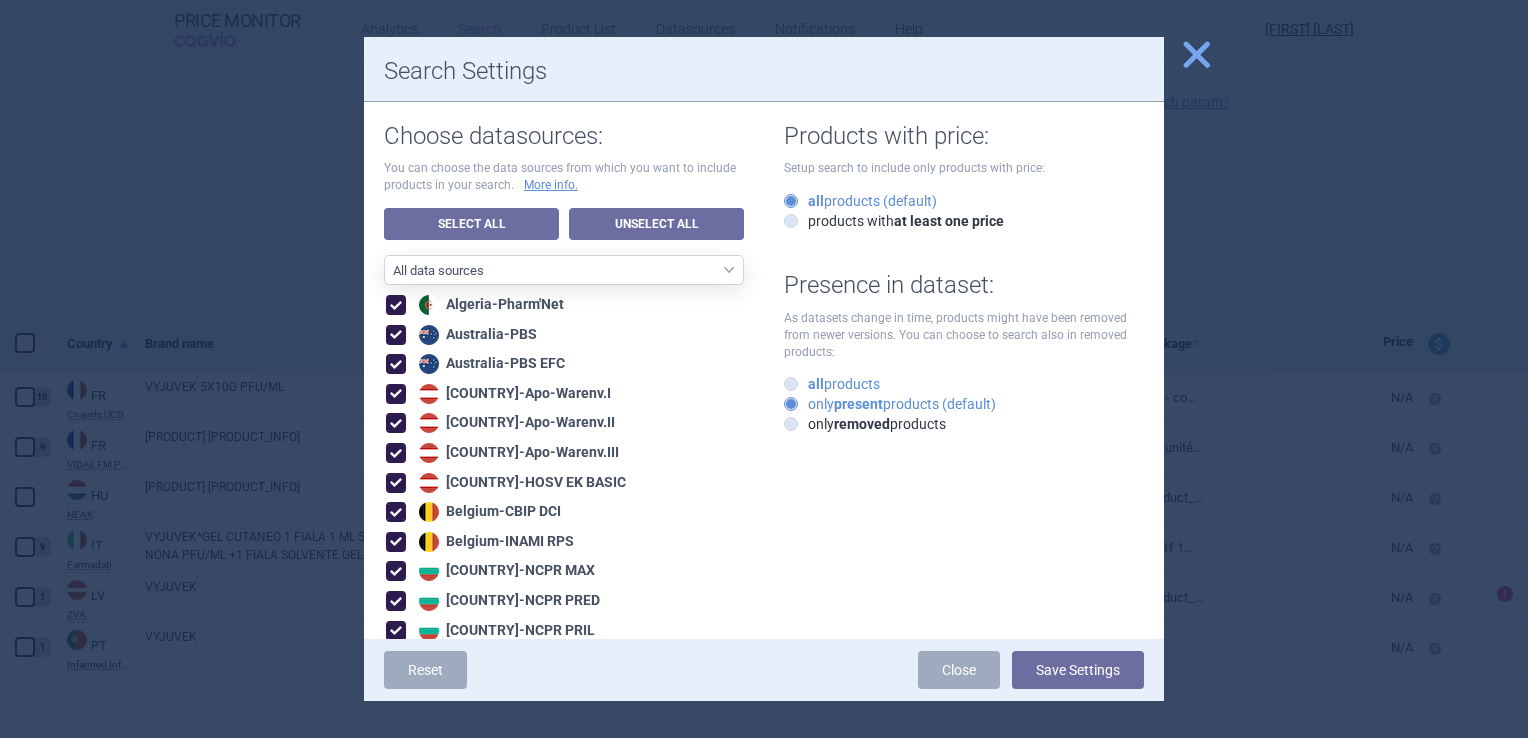 click at bounding box center [791, 384] 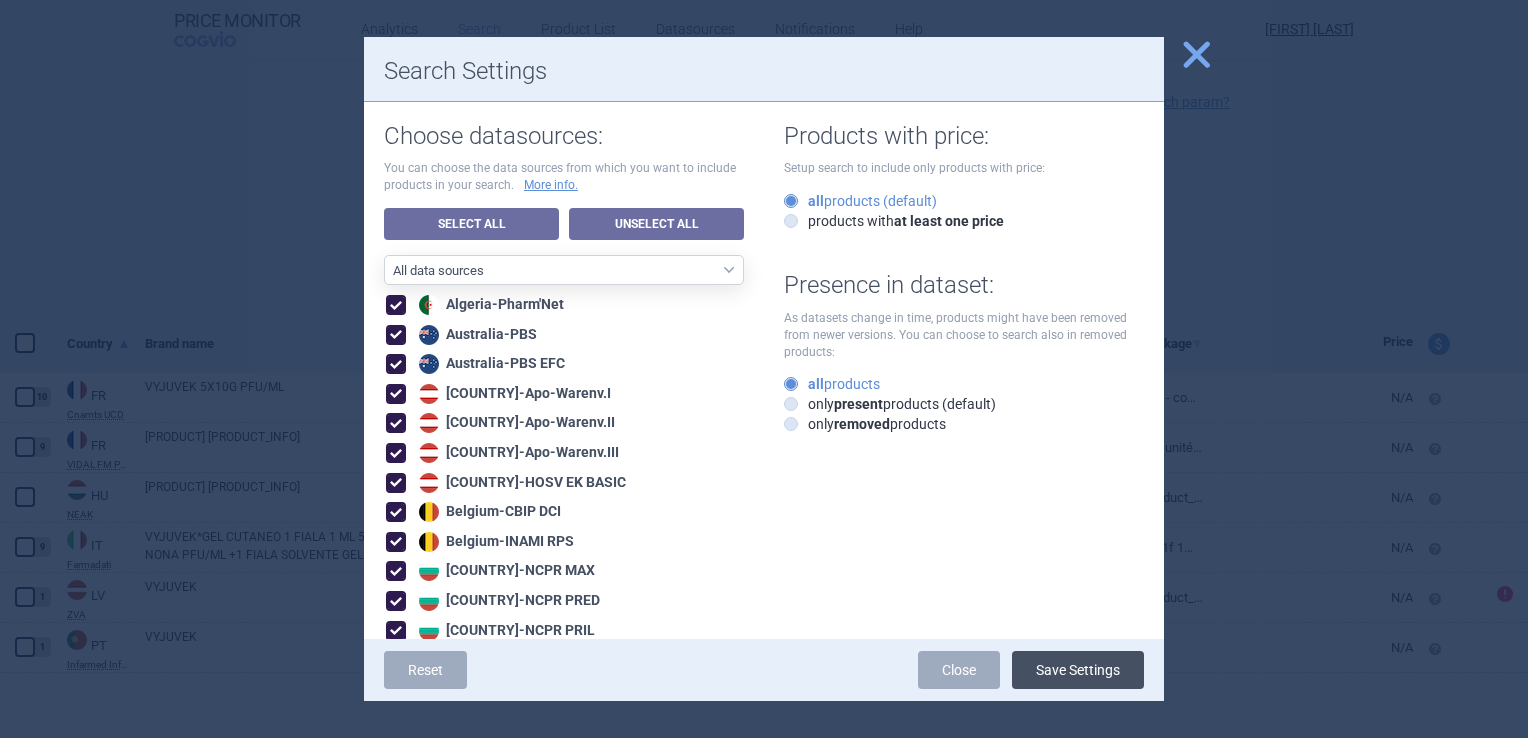 click on "Save Settings" at bounding box center (1078, 670) 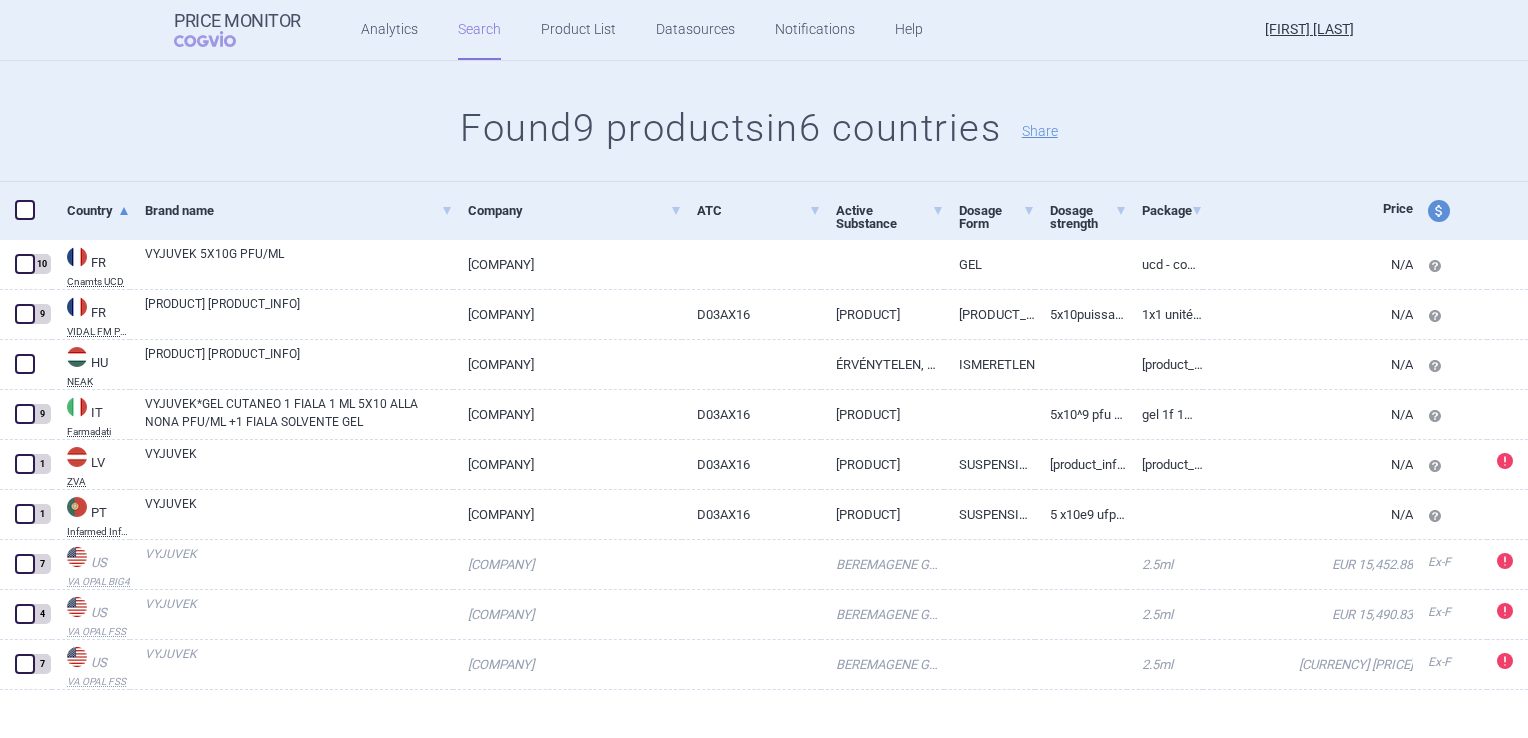 scroll, scrollTop: 218, scrollLeft: 0, axis: vertical 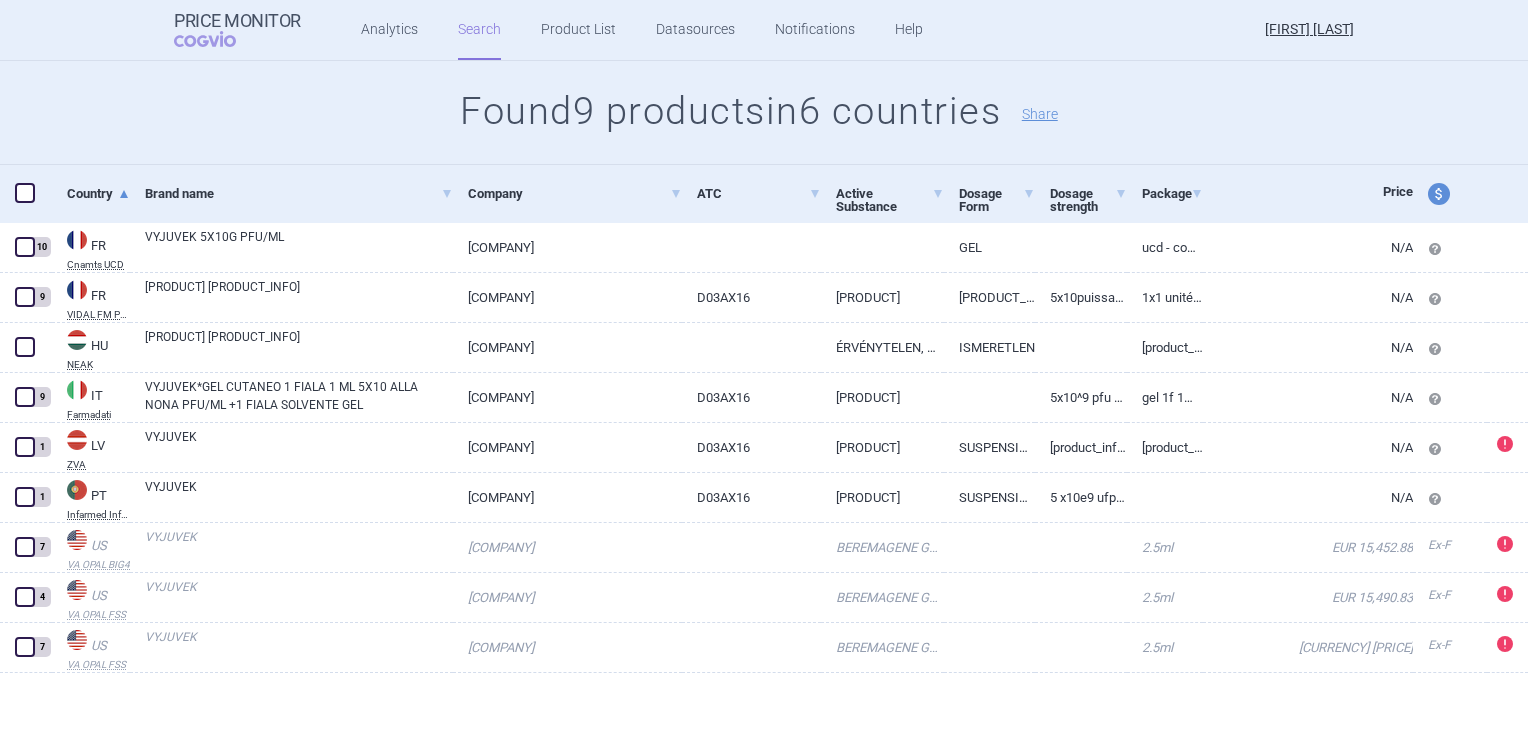 click at bounding box center [25, 193] 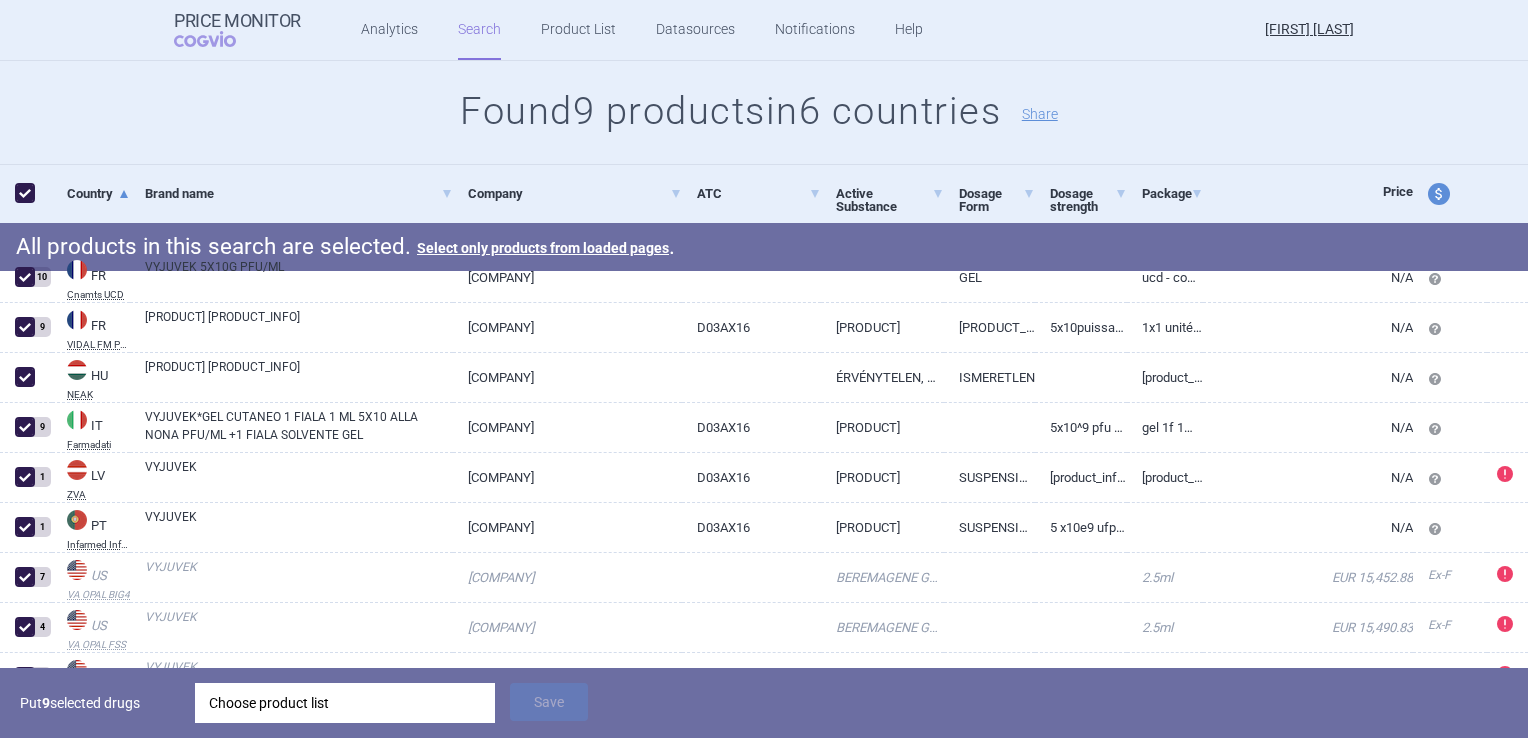 click on "Choose product list" at bounding box center (345, 703) 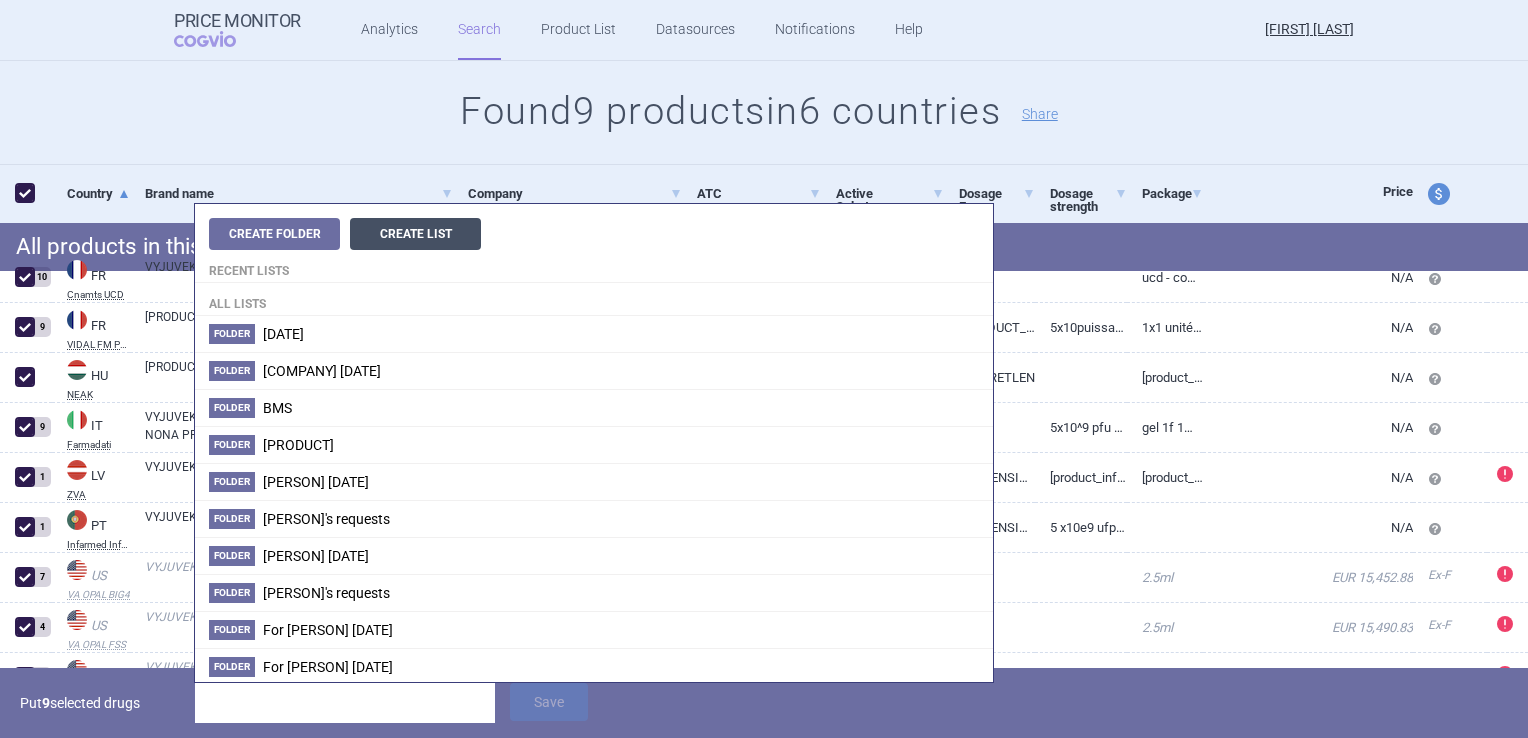 click on "Create List" at bounding box center [415, 234] 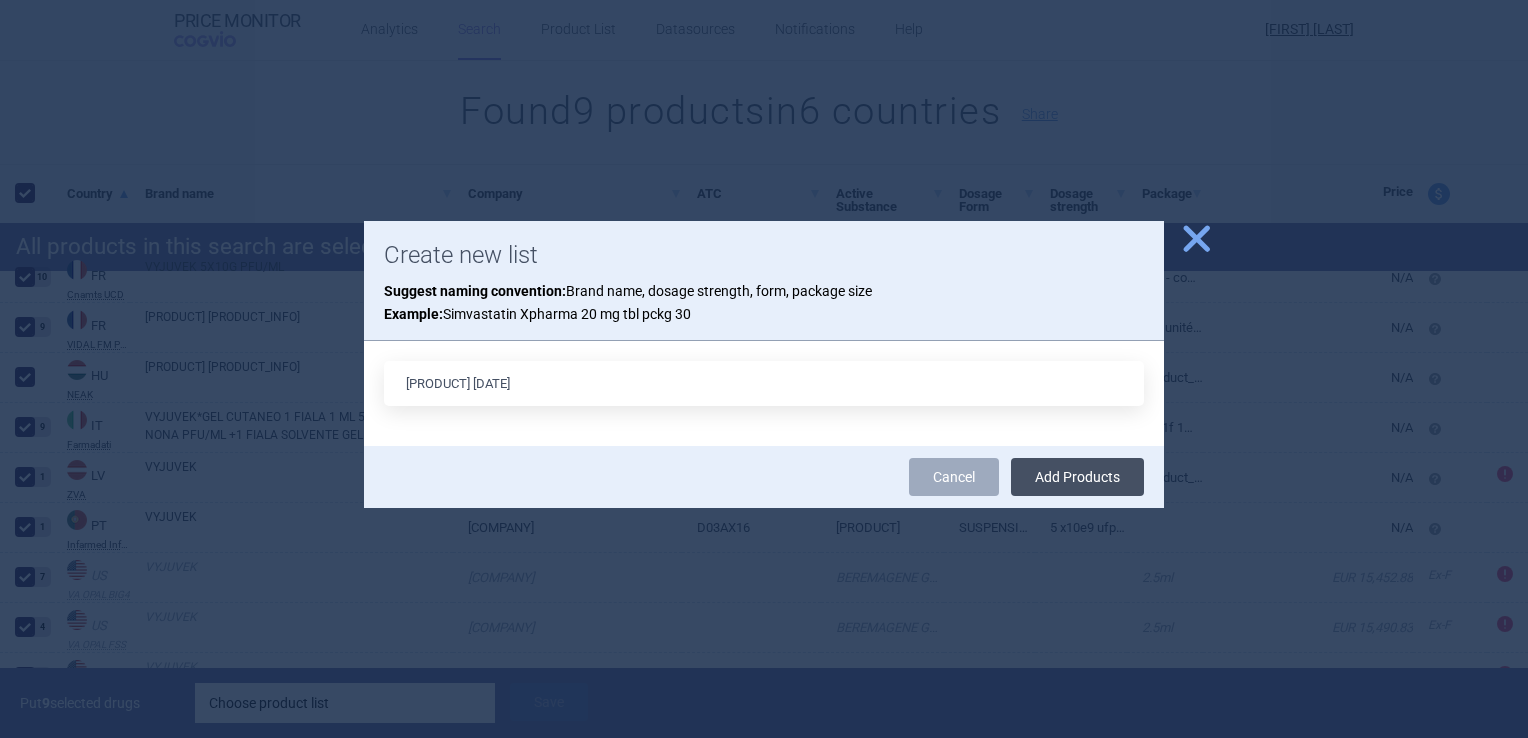 type on "[PRODUCT] [DATE]" 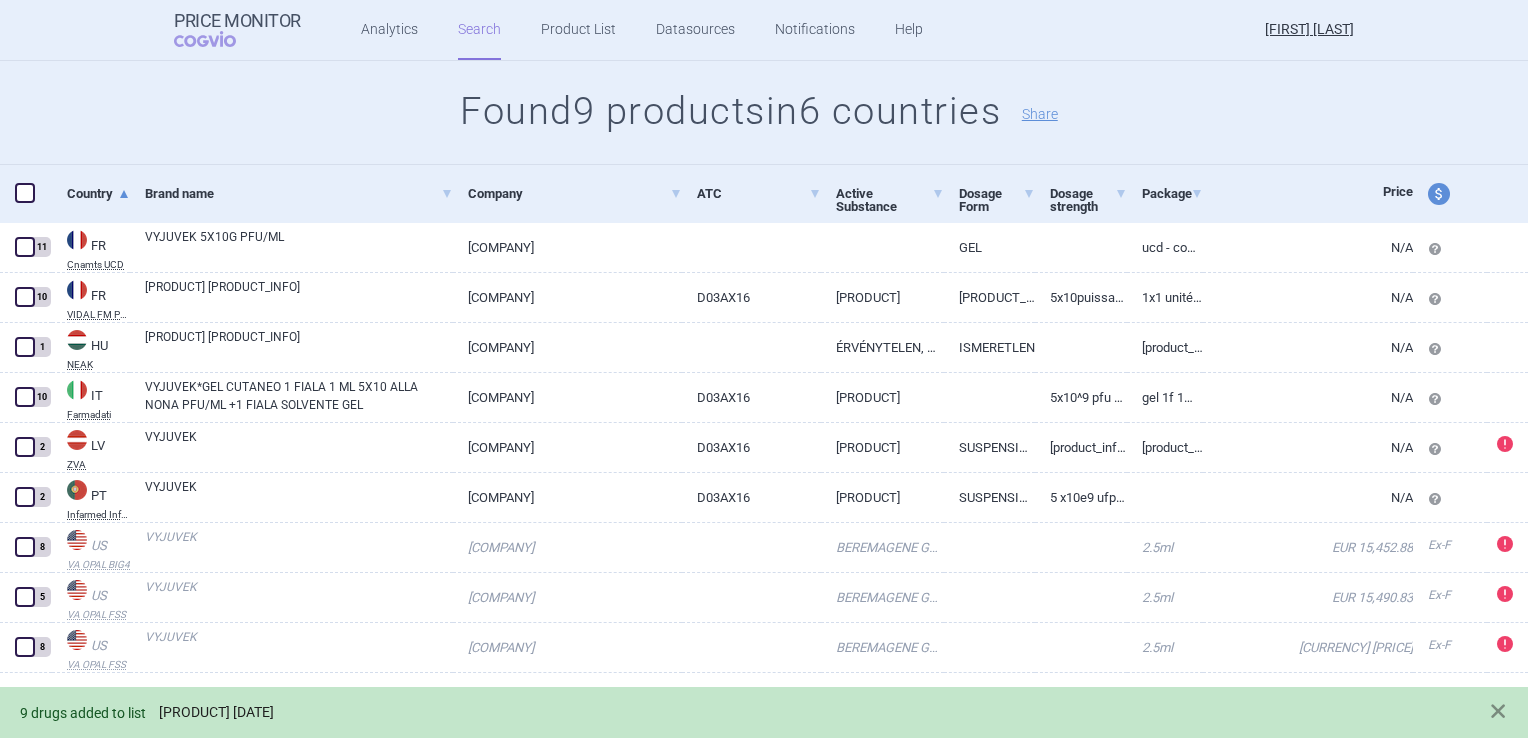 click on "[PRODUCT] [DATE]" at bounding box center [216, 712] 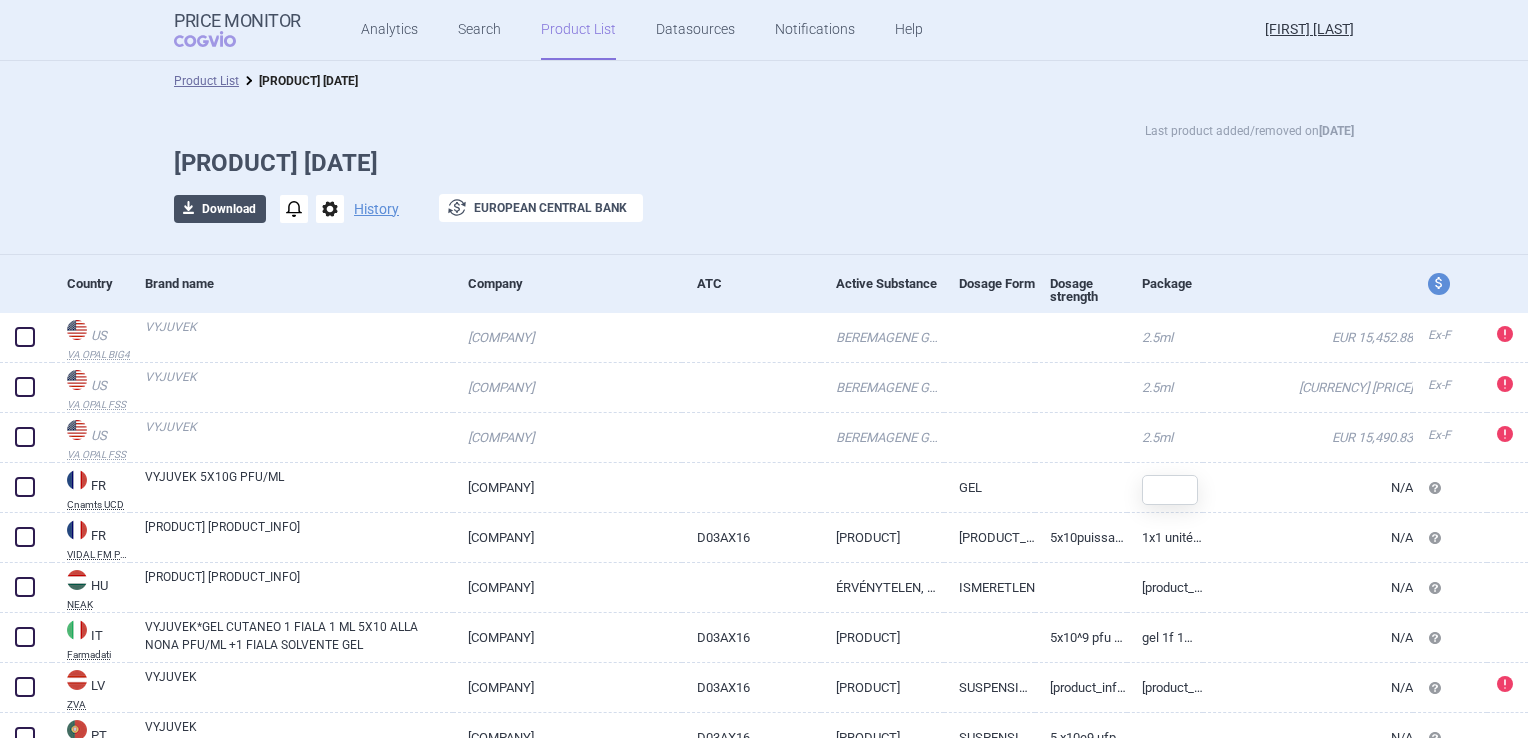 click on "download  Download" at bounding box center (220, 209) 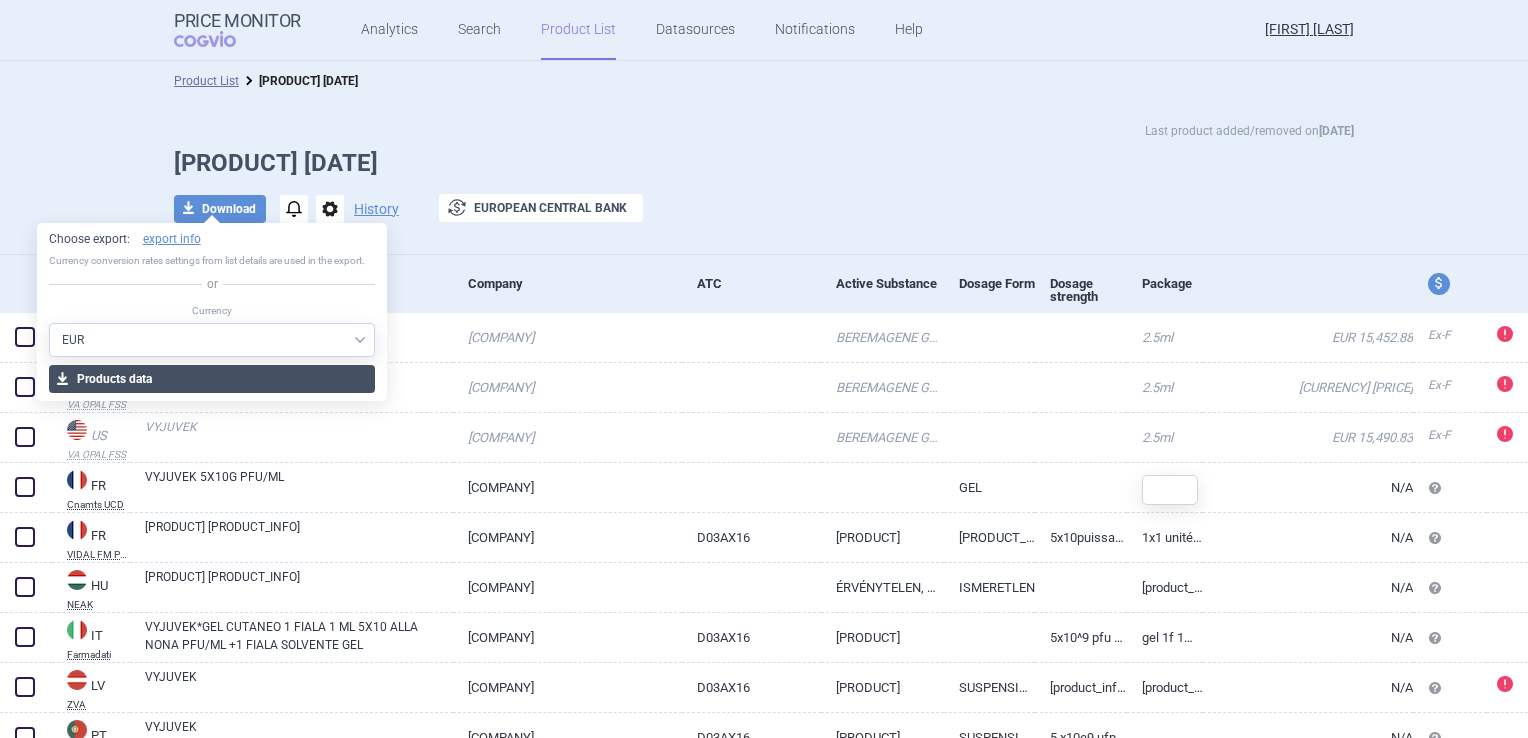 click on "download  Products data" at bounding box center (212, 379) 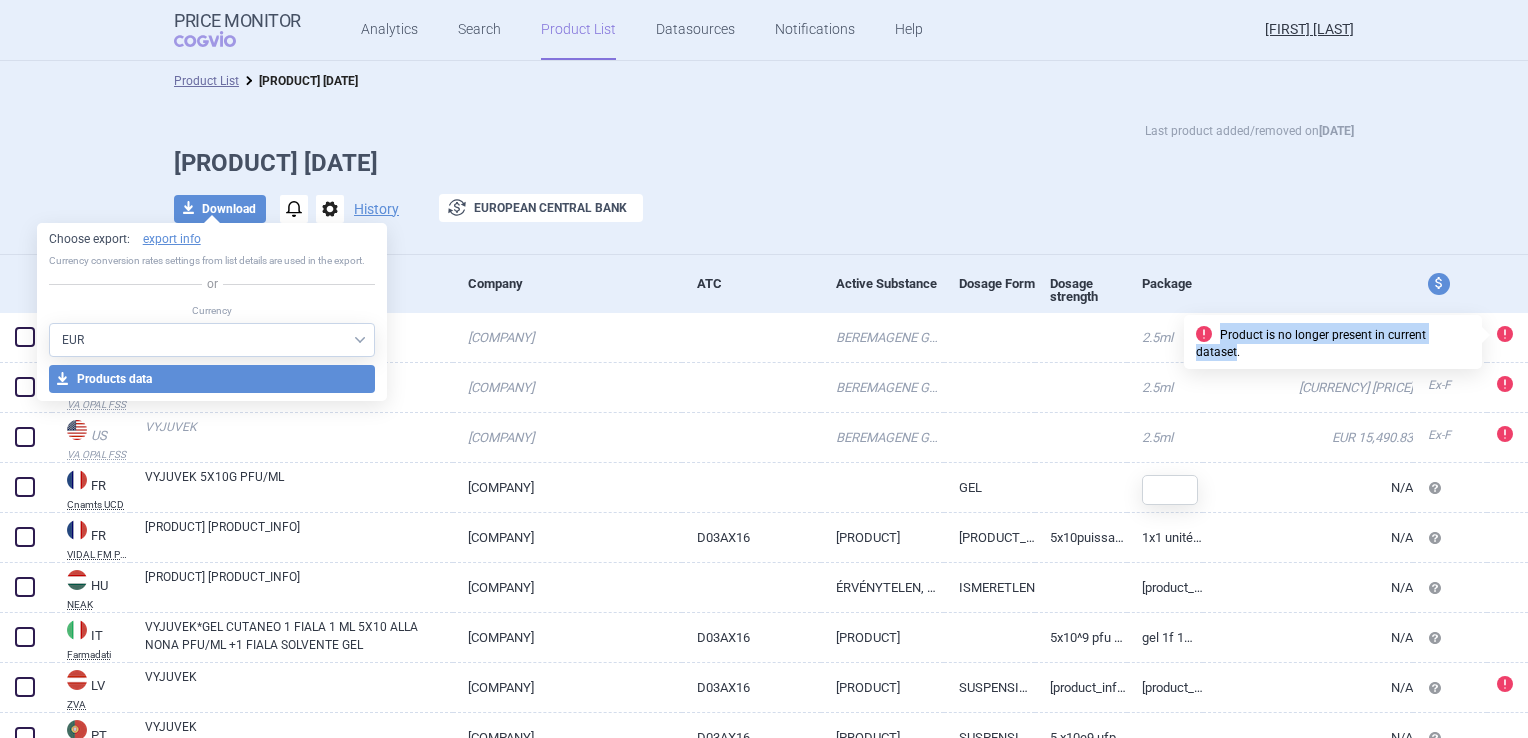 drag, startPoint x: 1468, startPoint y: 331, endPoint x: 1221, endPoint y: 330, distance: 247.00203 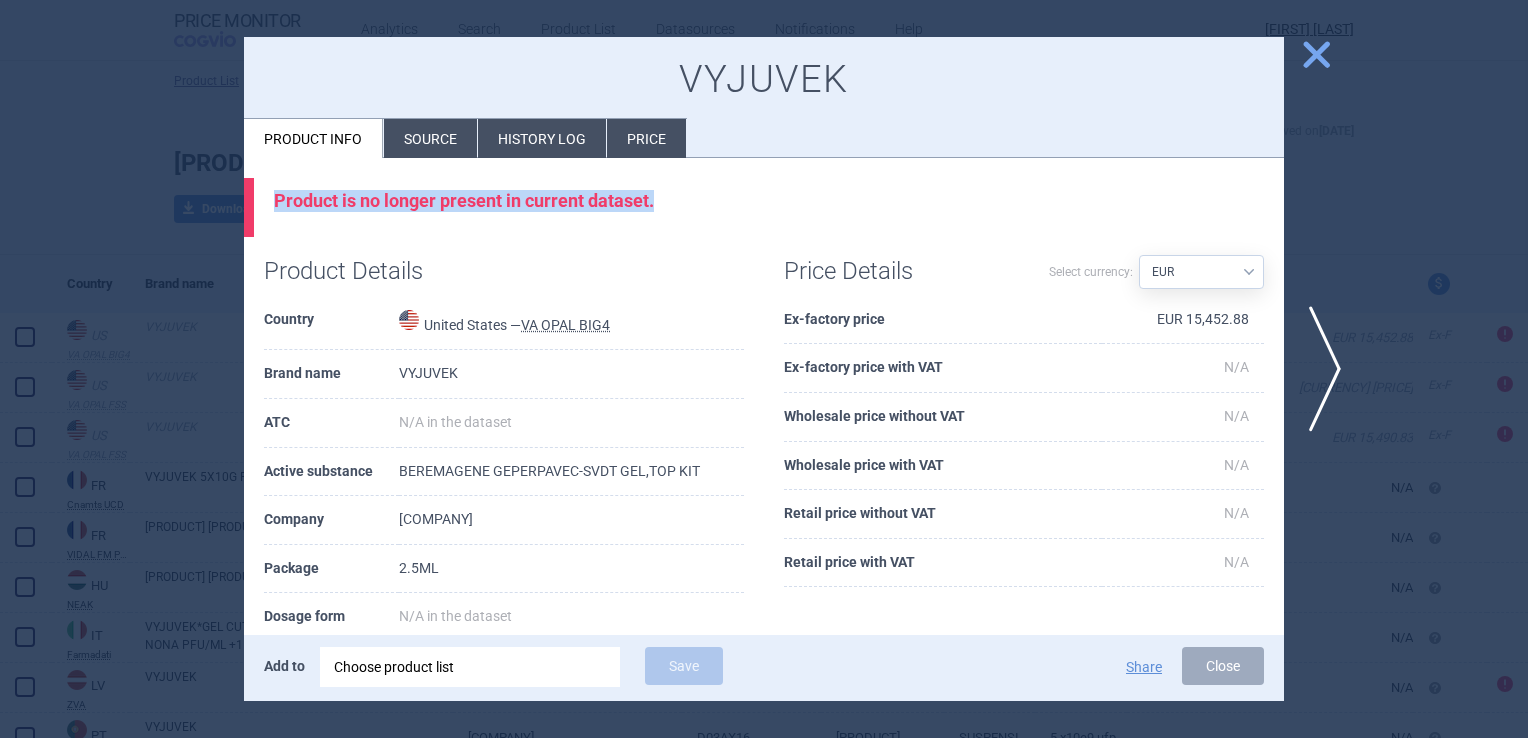 drag, startPoint x: 660, startPoint y: 204, endPoint x: 270, endPoint y: 192, distance: 390.18457 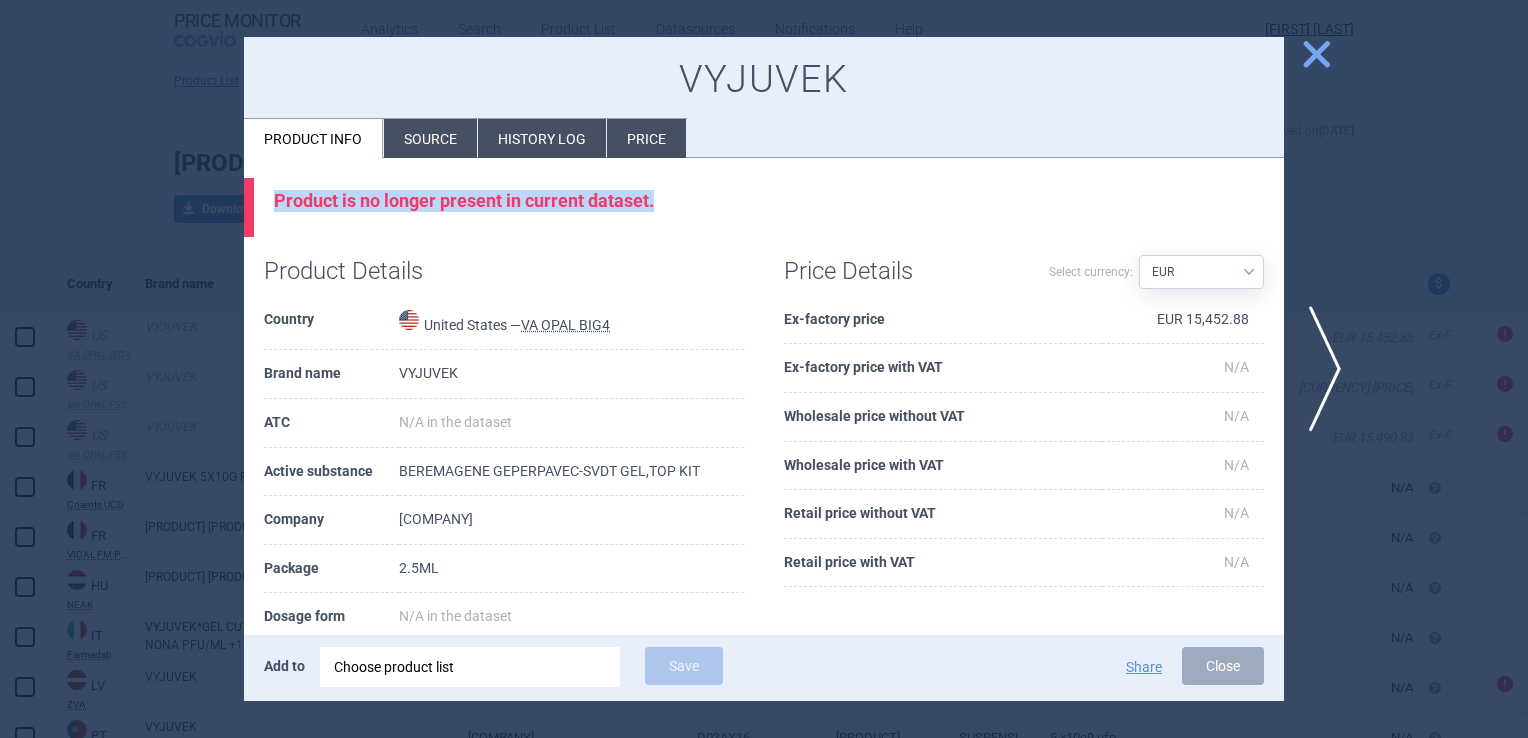 click on "close" at bounding box center (1316, 54) 